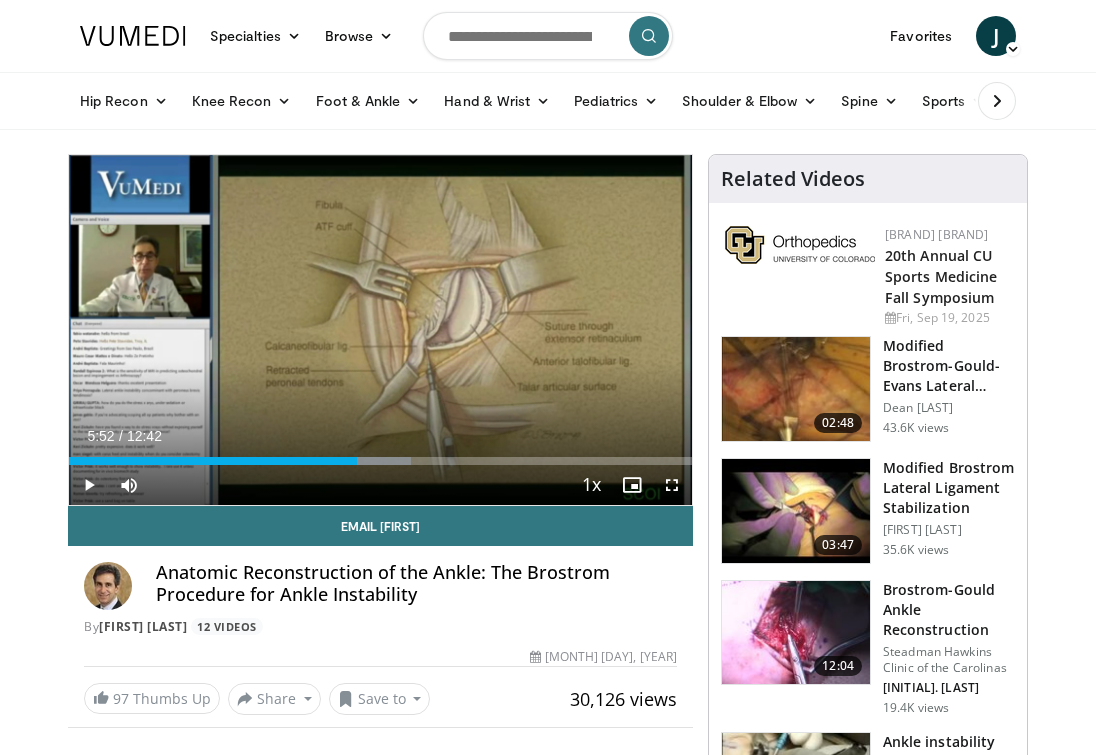 scroll, scrollTop: 0, scrollLeft: 0, axis: both 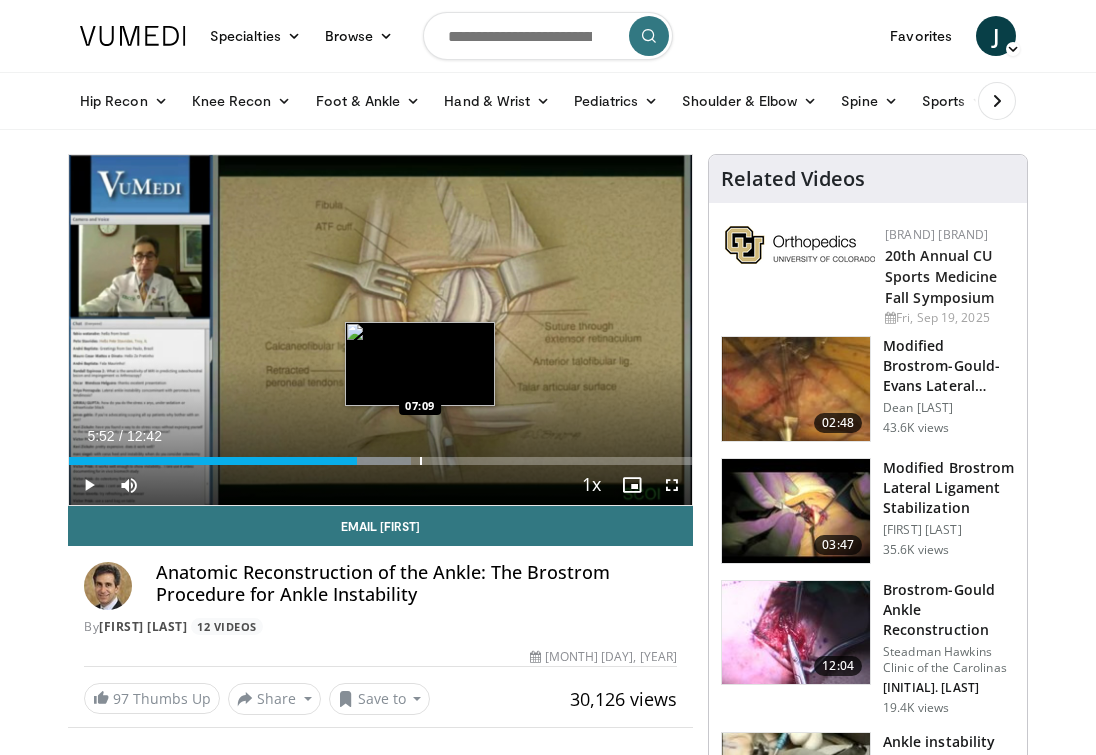 click at bounding box center [421, 461] 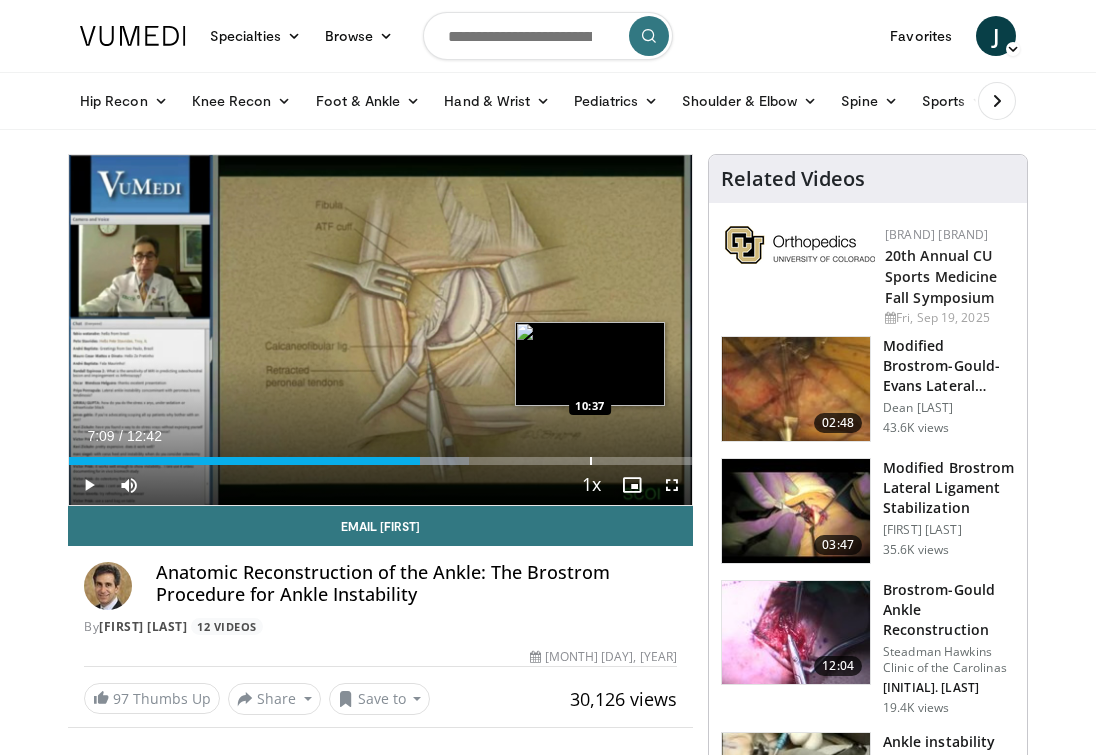 click on "Loaded :  64.23% 07:09 10:37" at bounding box center (380, 455) 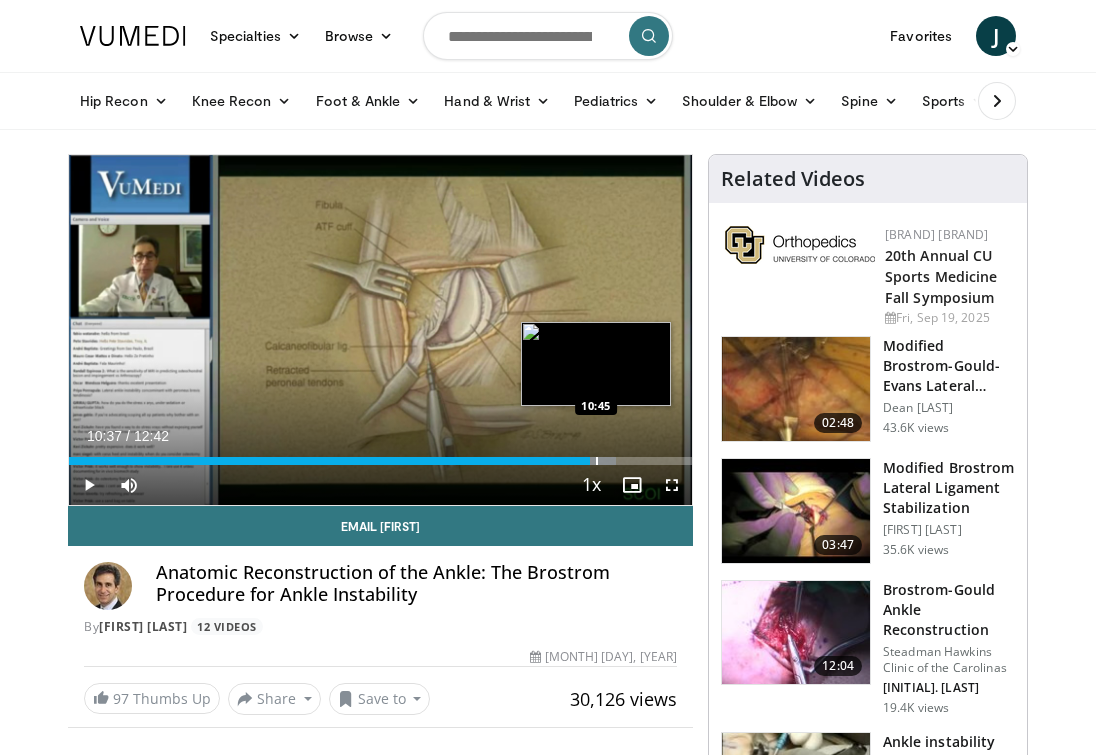 click on "Loaded :  87.83% 10:37 10:45" at bounding box center [380, 455] 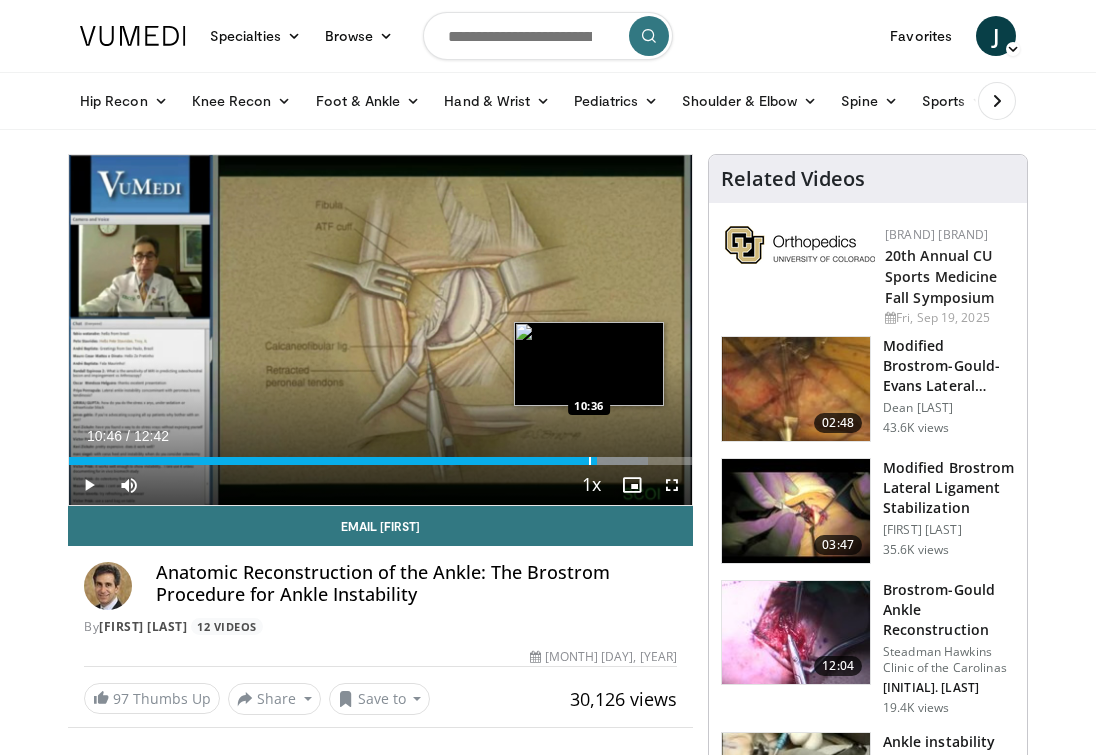 click at bounding box center (590, 461) 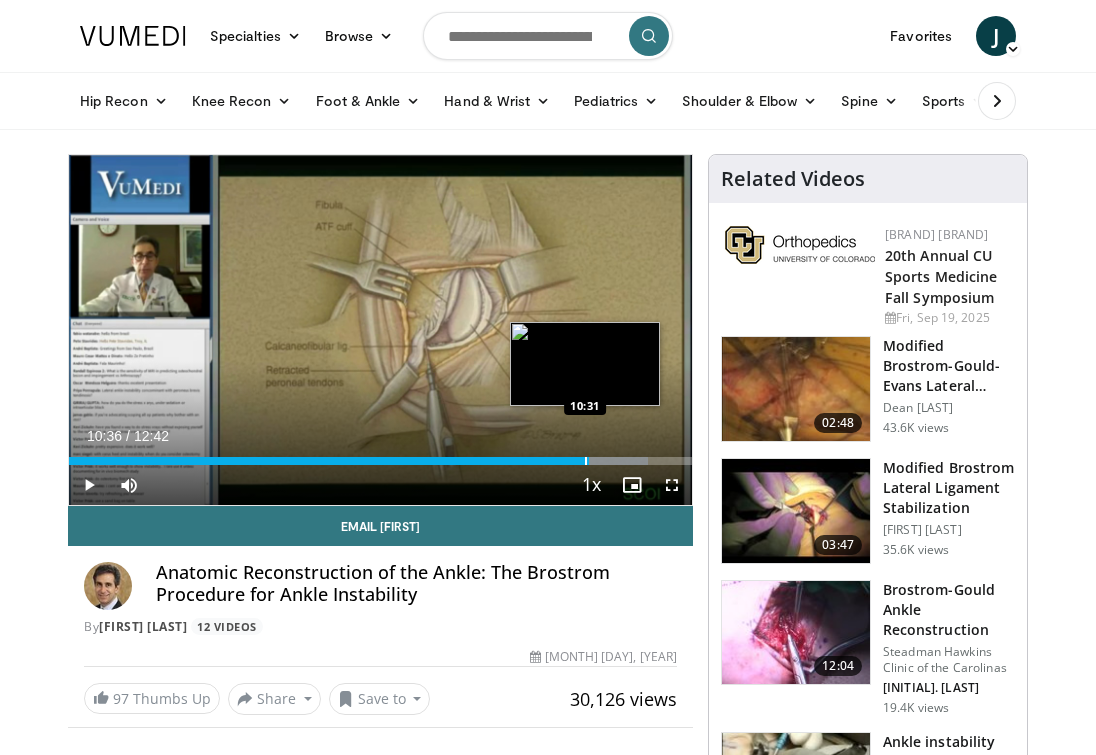 click at bounding box center [586, 461] 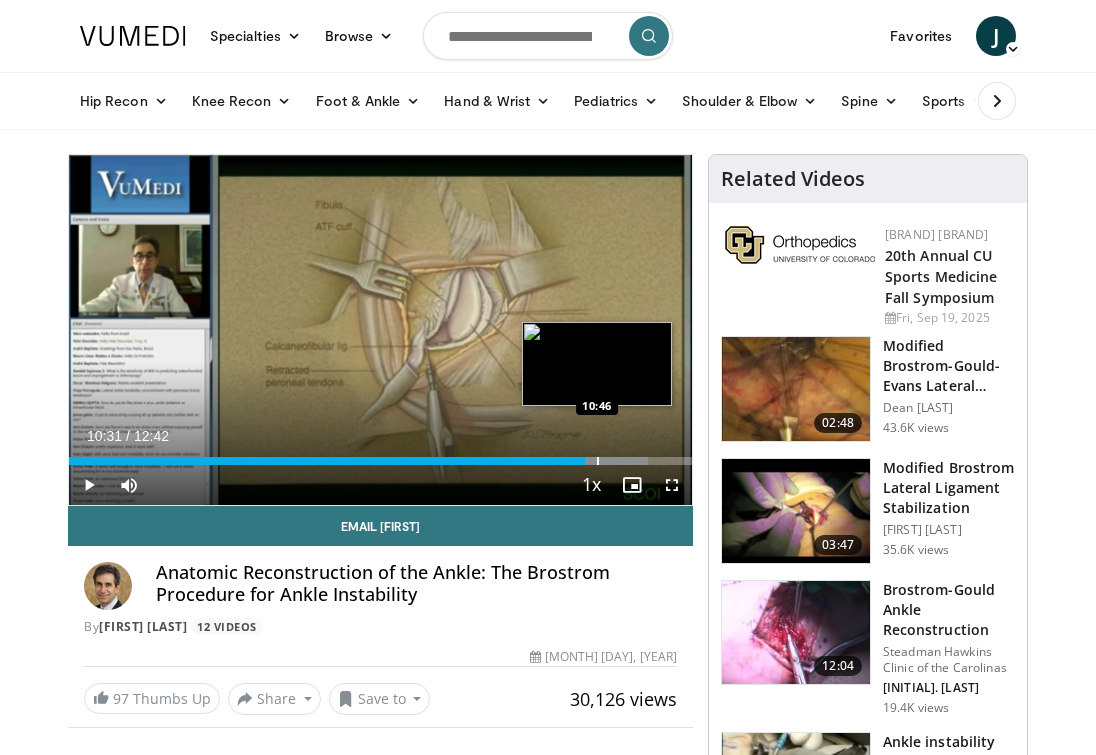 click at bounding box center (598, 461) 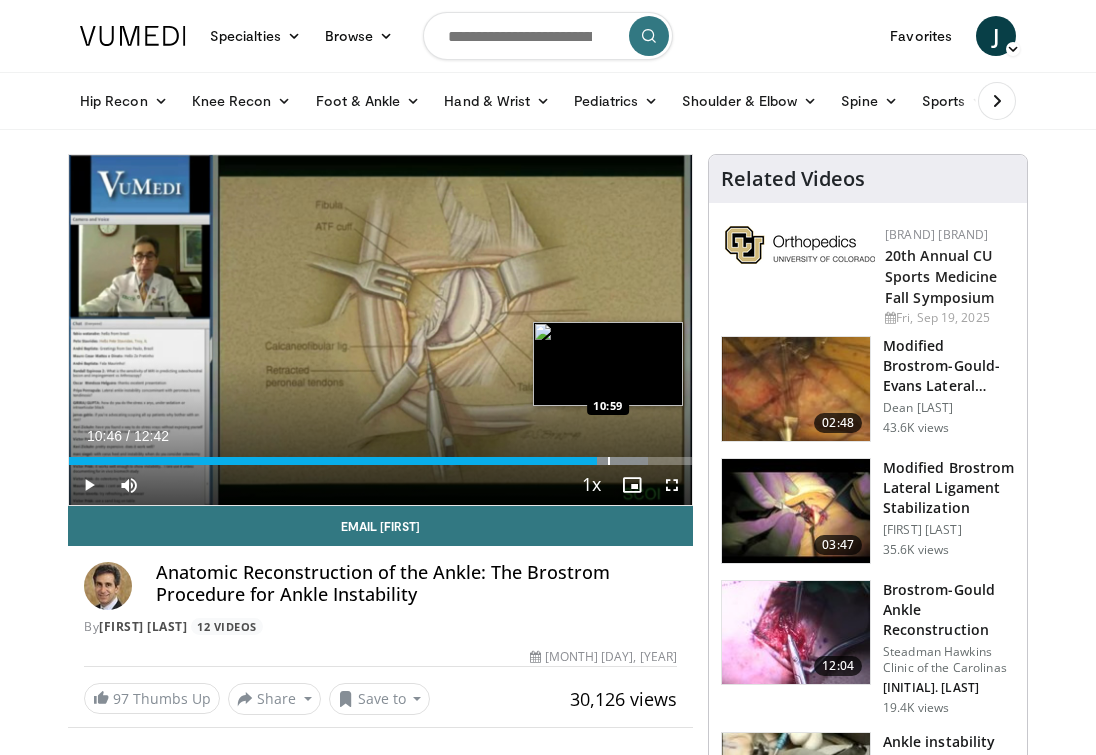 click at bounding box center (609, 461) 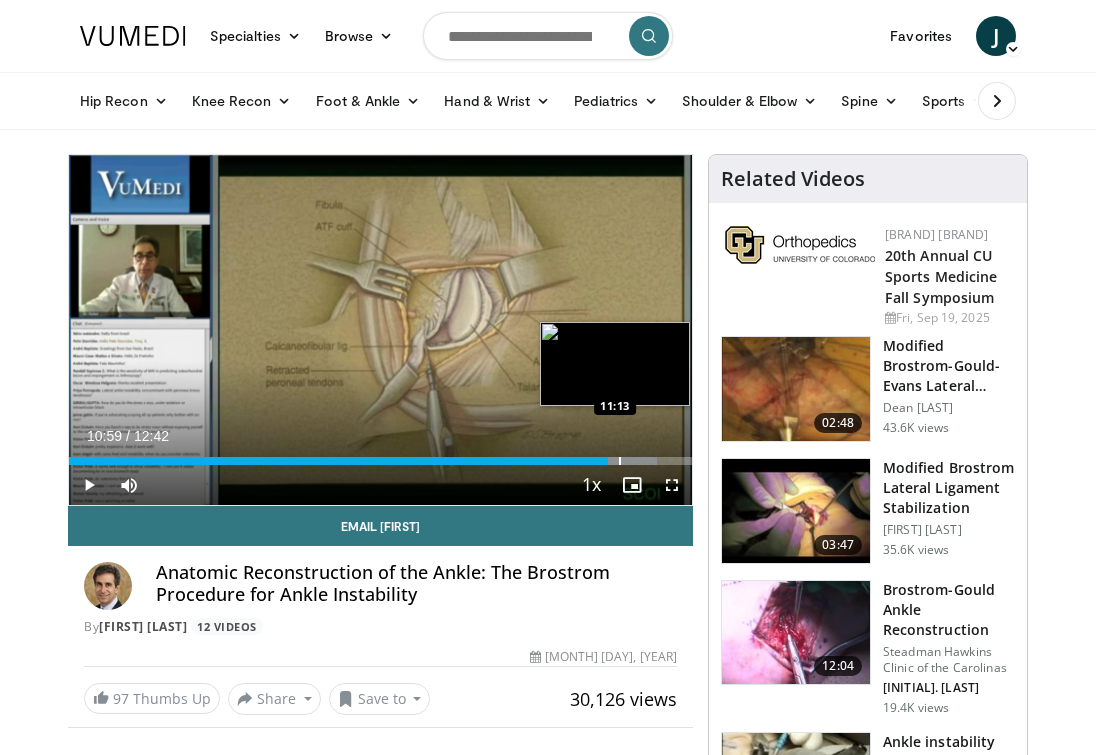 click at bounding box center (620, 461) 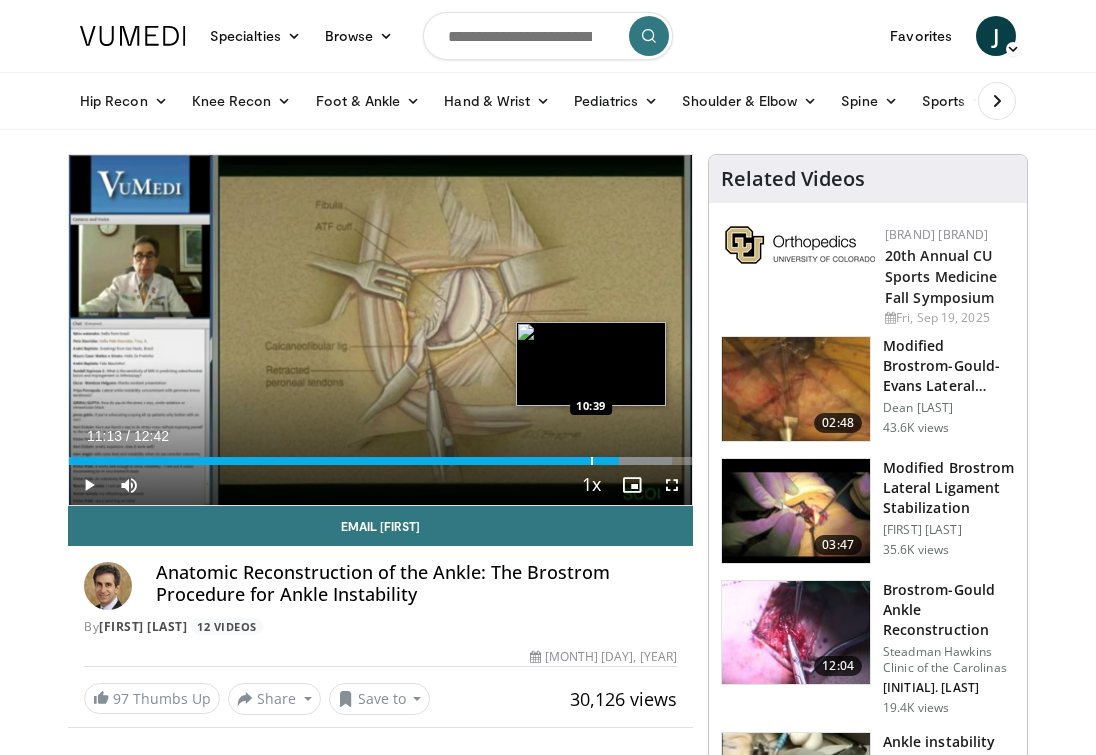 click at bounding box center [592, 461] 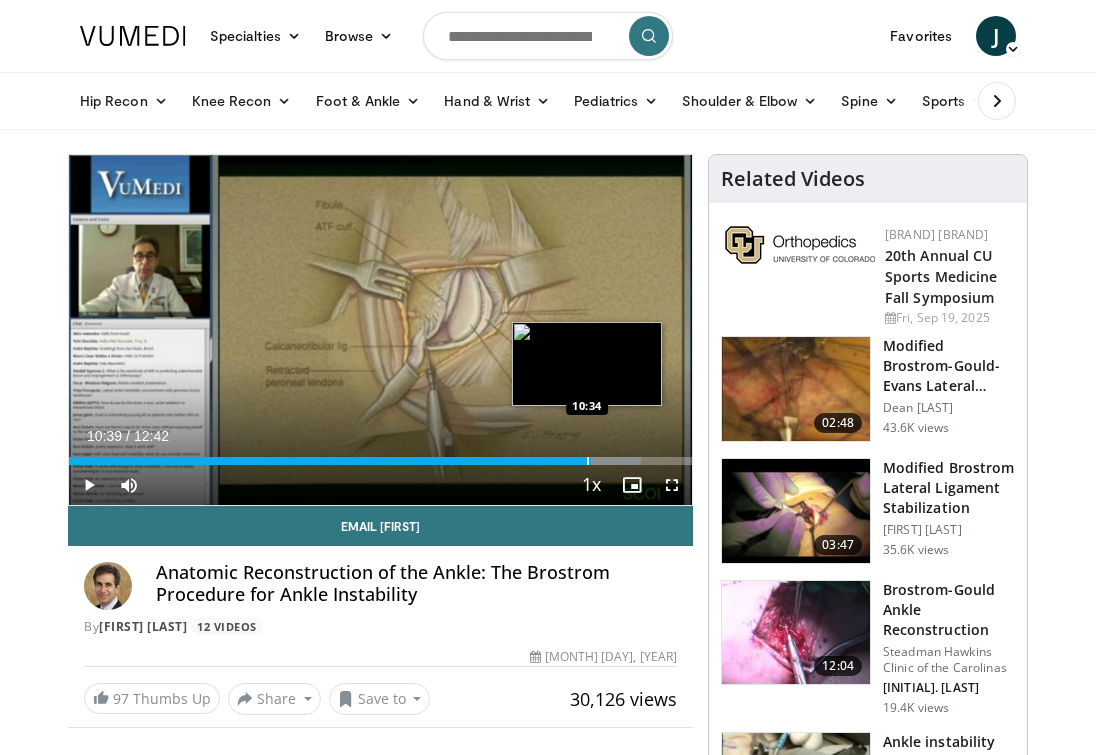 click at bounding box center [588, 461] 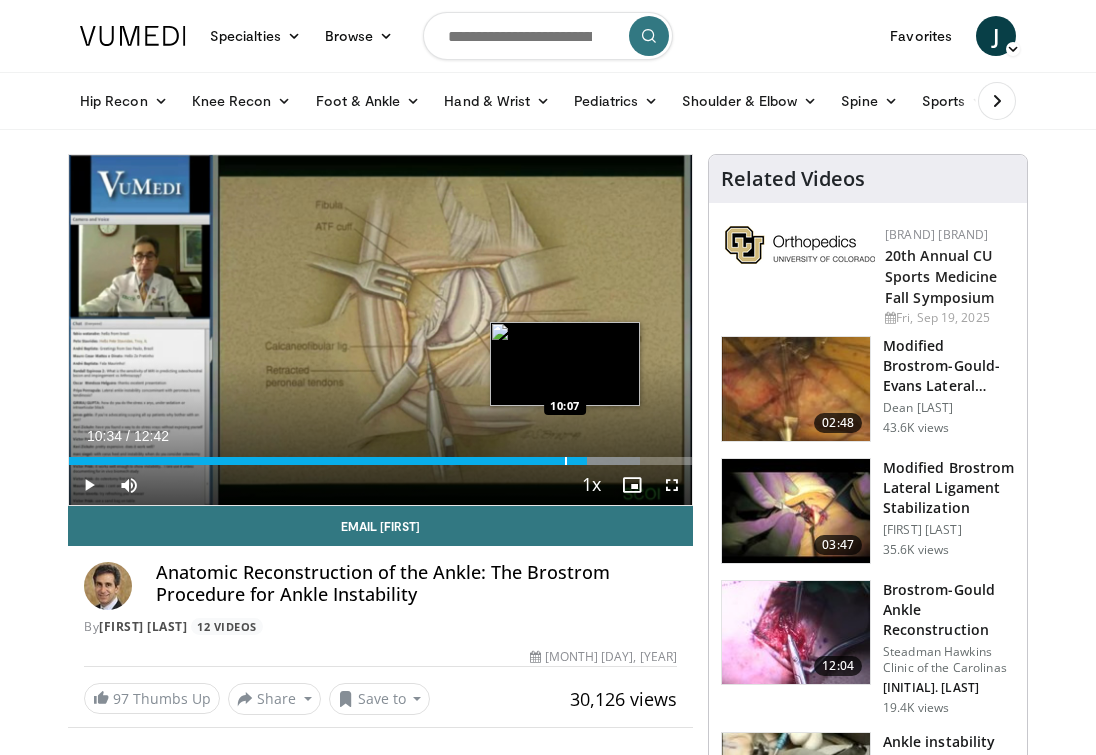 click at bounding box center [566, 461] 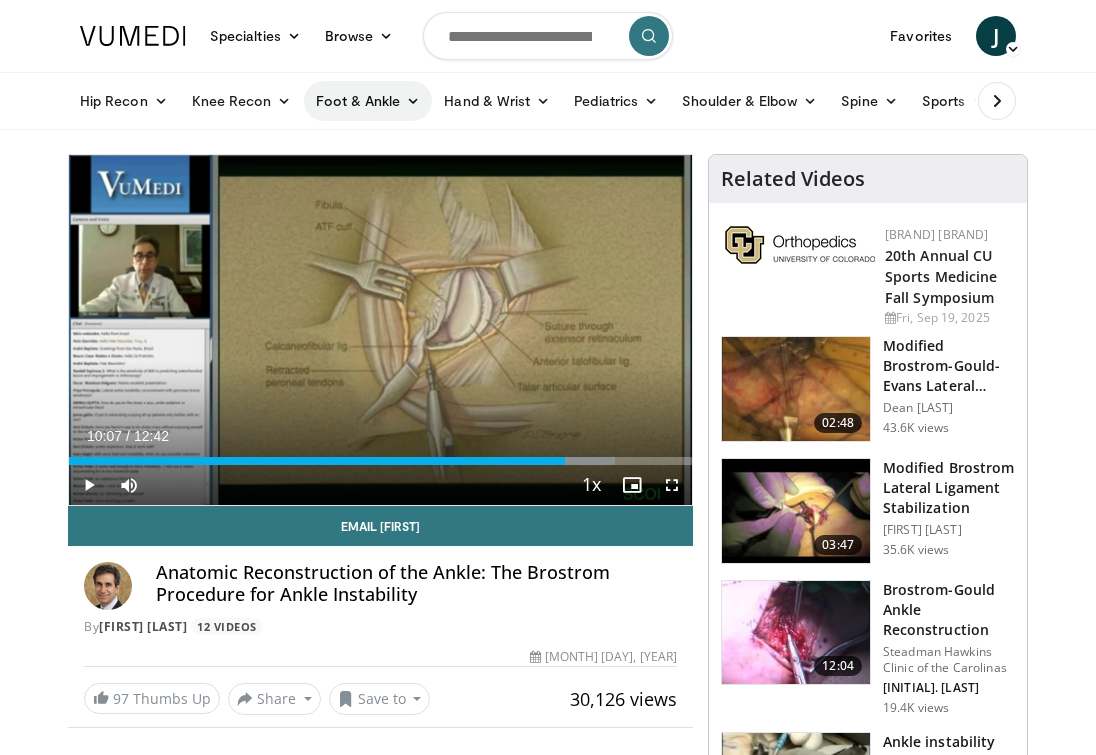 click on "Foot & Ankle" at bounding box center (368, 101) 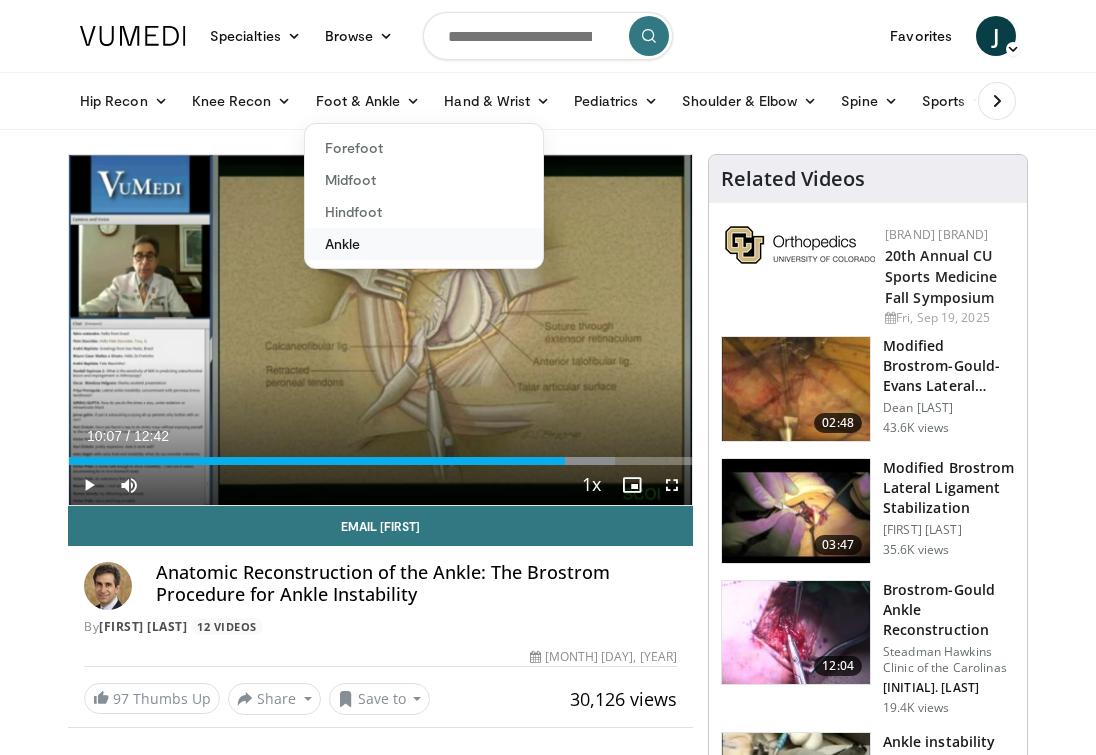 click on "Ankle" at bounding box center (424, 244) 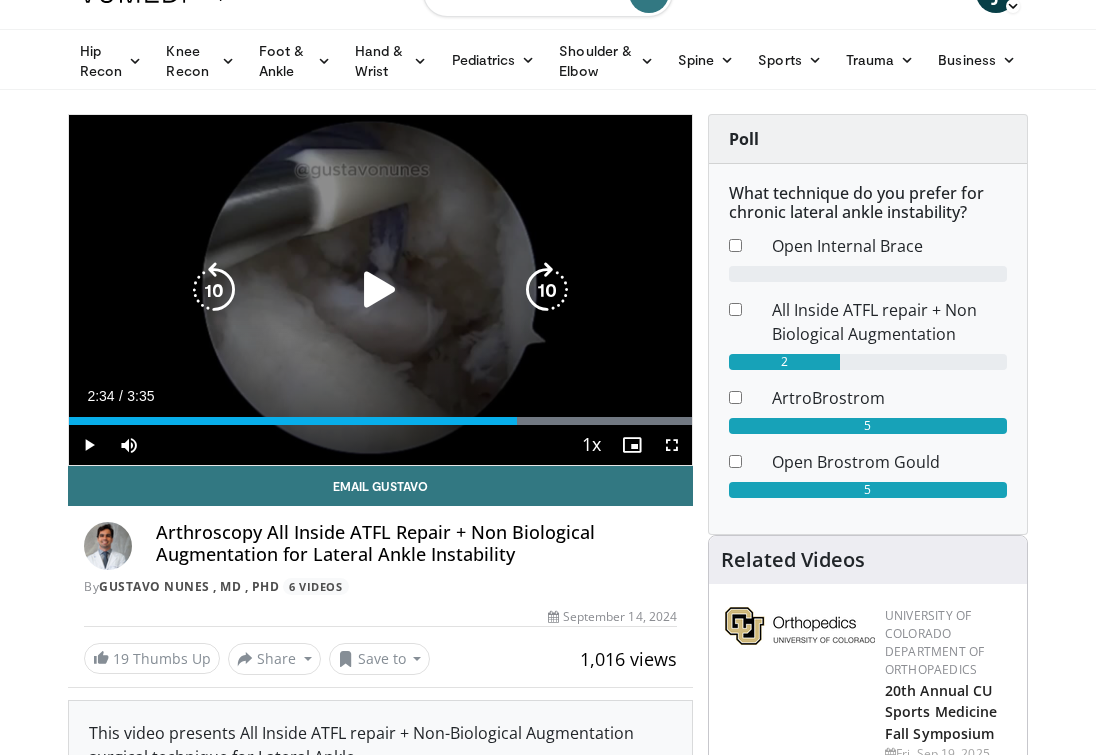 scroll, scrollTop: 0, scrollLeft: 0, axis: both 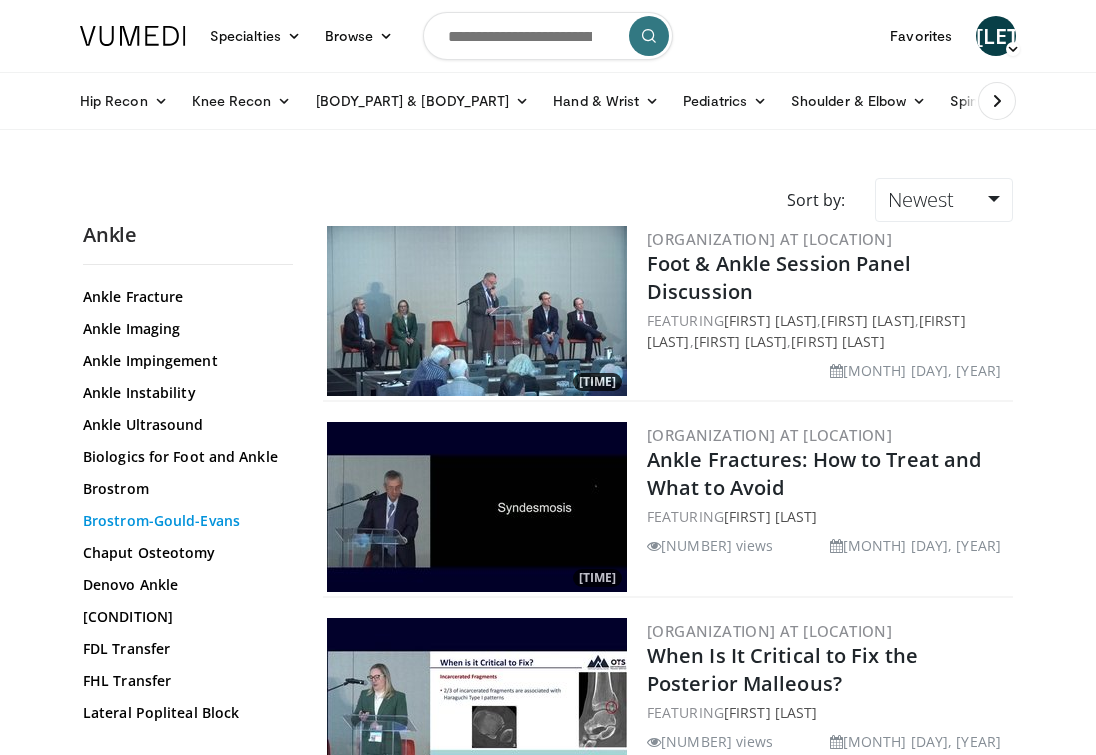 click on "Brostrom-Gould-Evans" at bounding box center (183, 521) 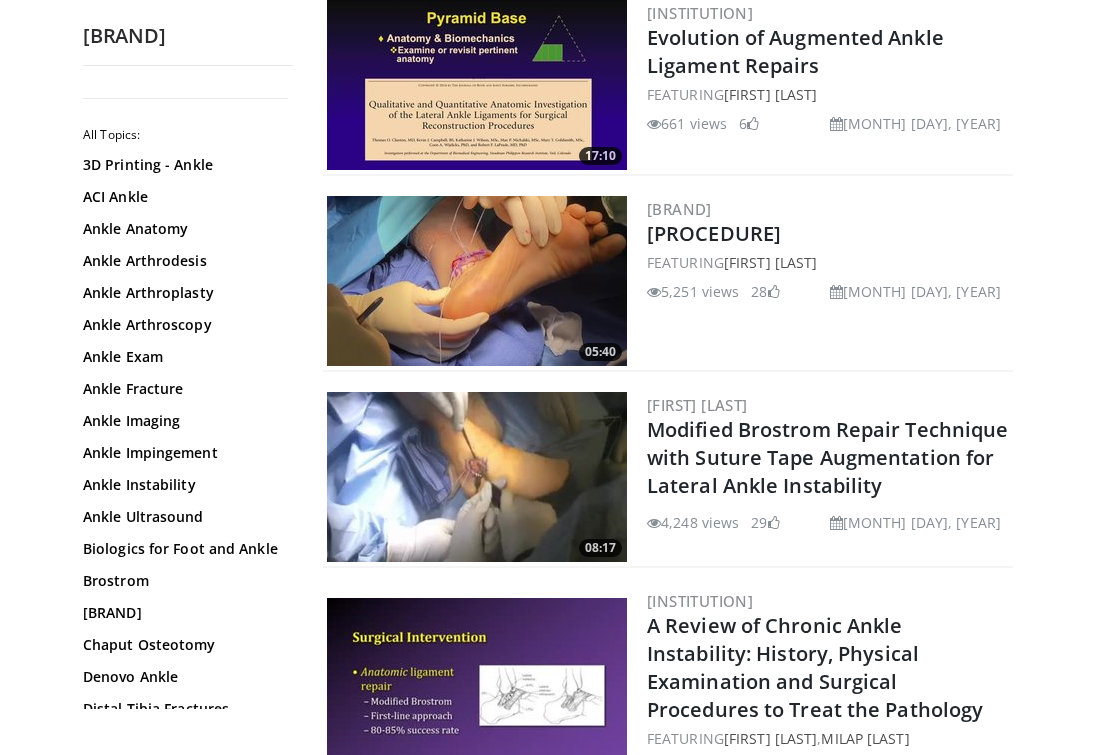 scroll, scrollTop: 815, scrollLeft: 0, axis: vertical 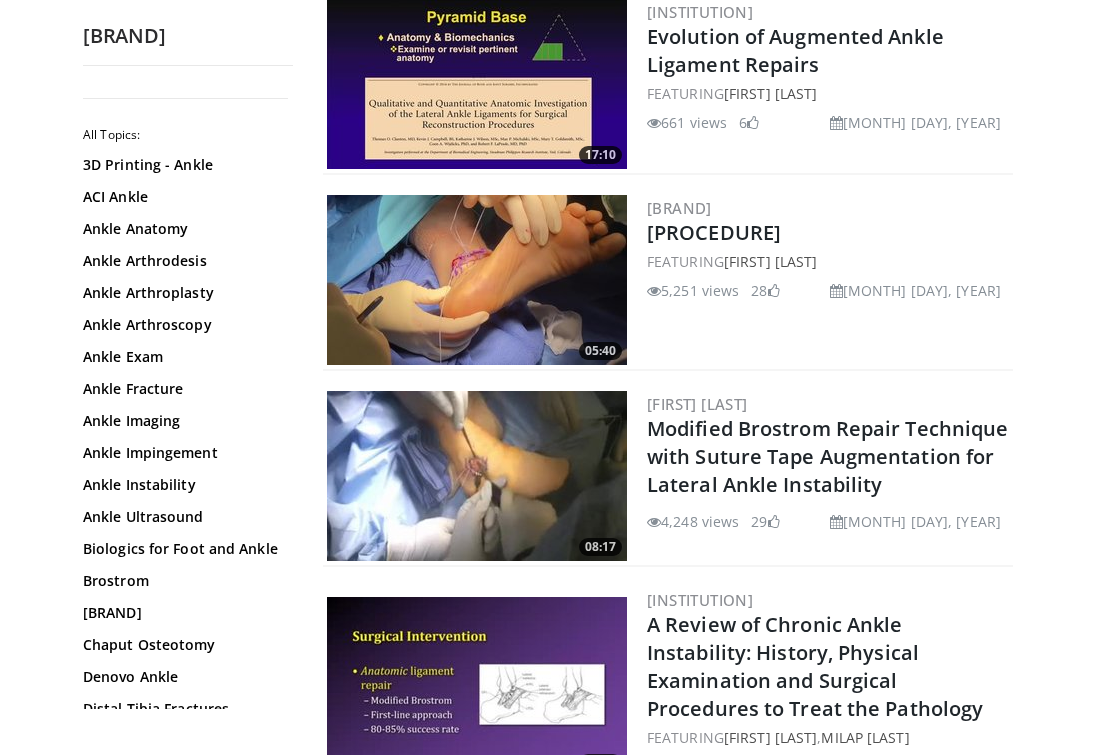 click at bounding box center [477, 280] 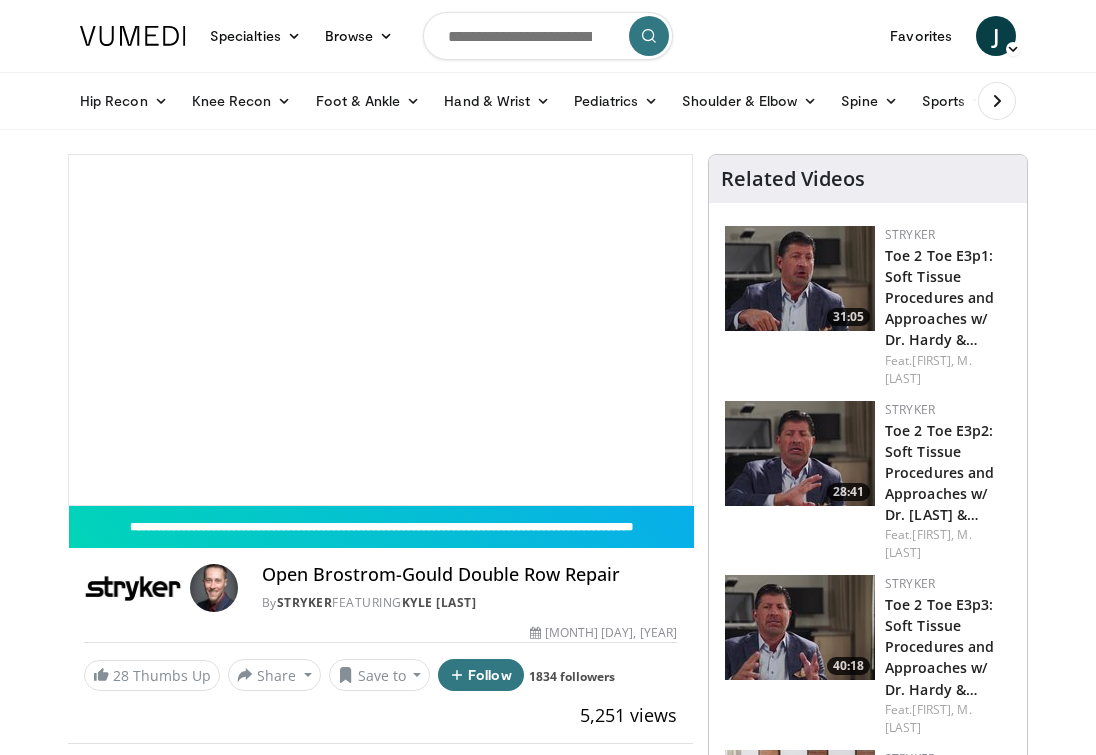 scroll, scrollTop: 0, scrollLeft: 0, axis: both 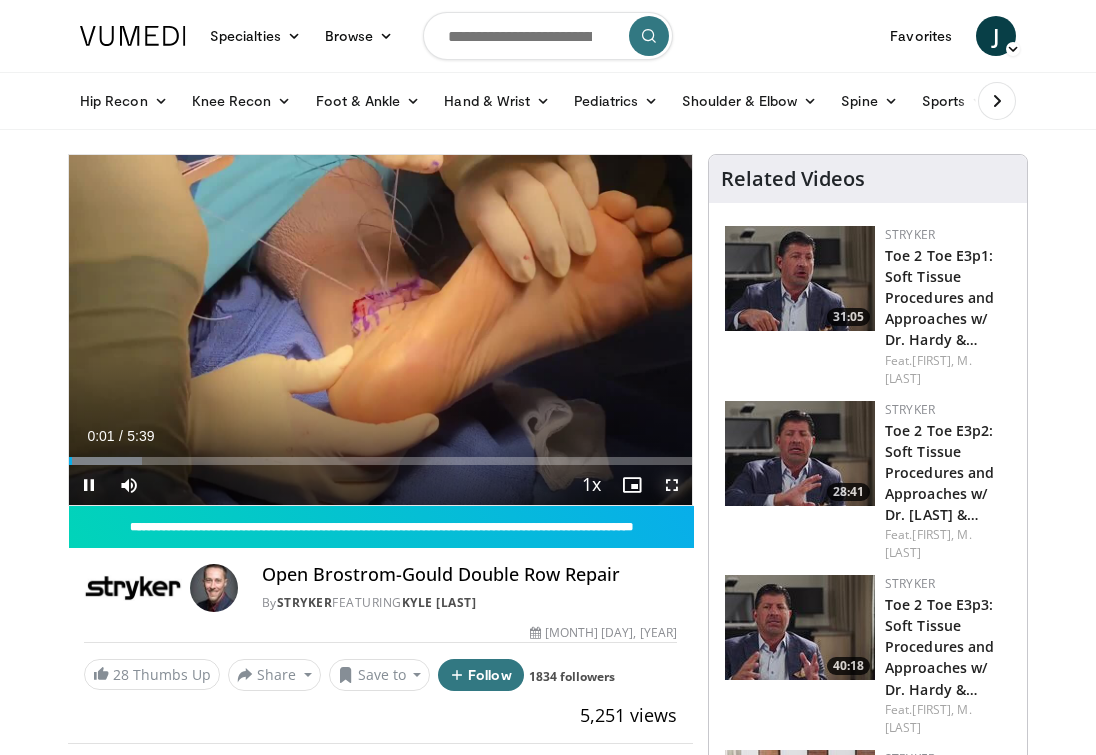 click at bounding box center [672, 485] 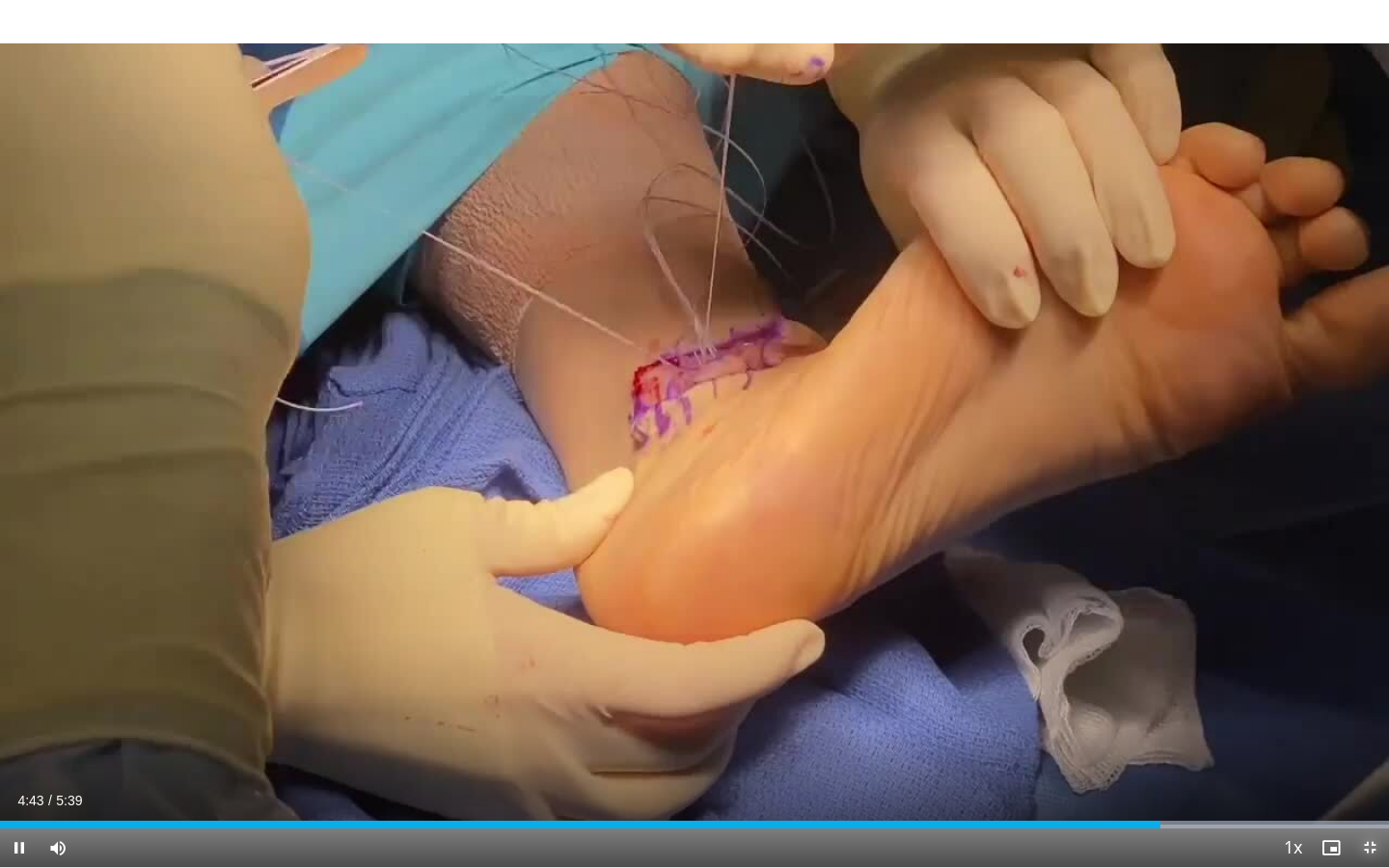 click at bounding box center [1370, 848] 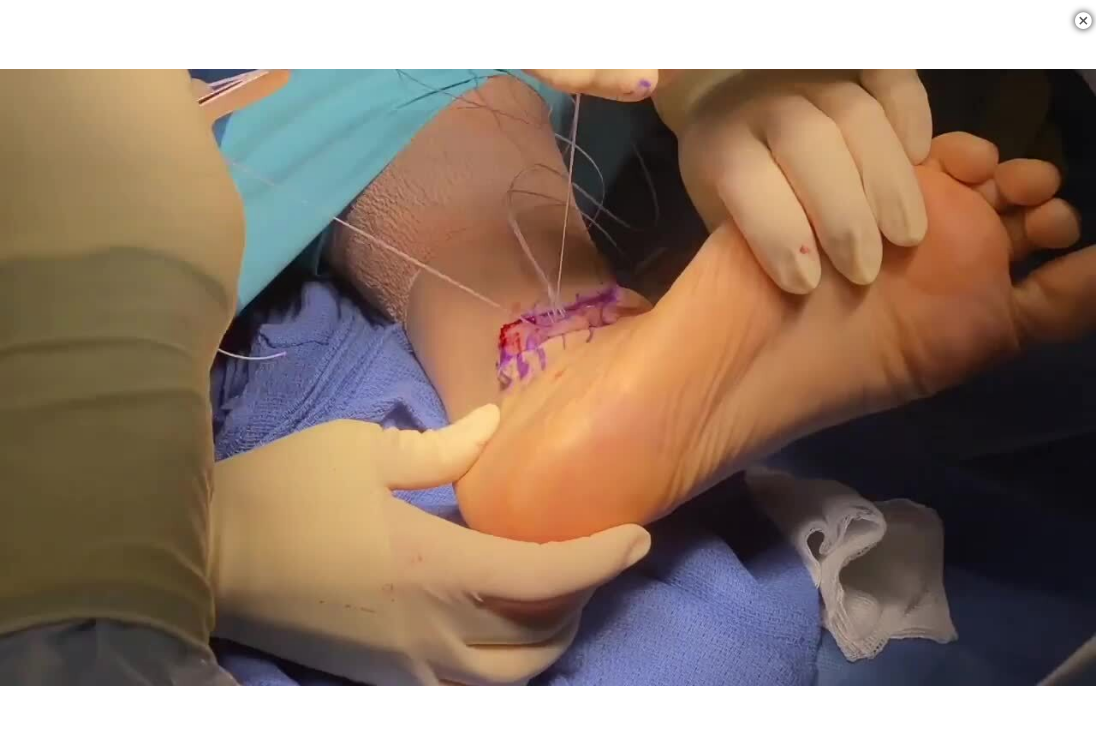 scroll, scrollTop: 721, scrollLeft: 0, axis: vertical 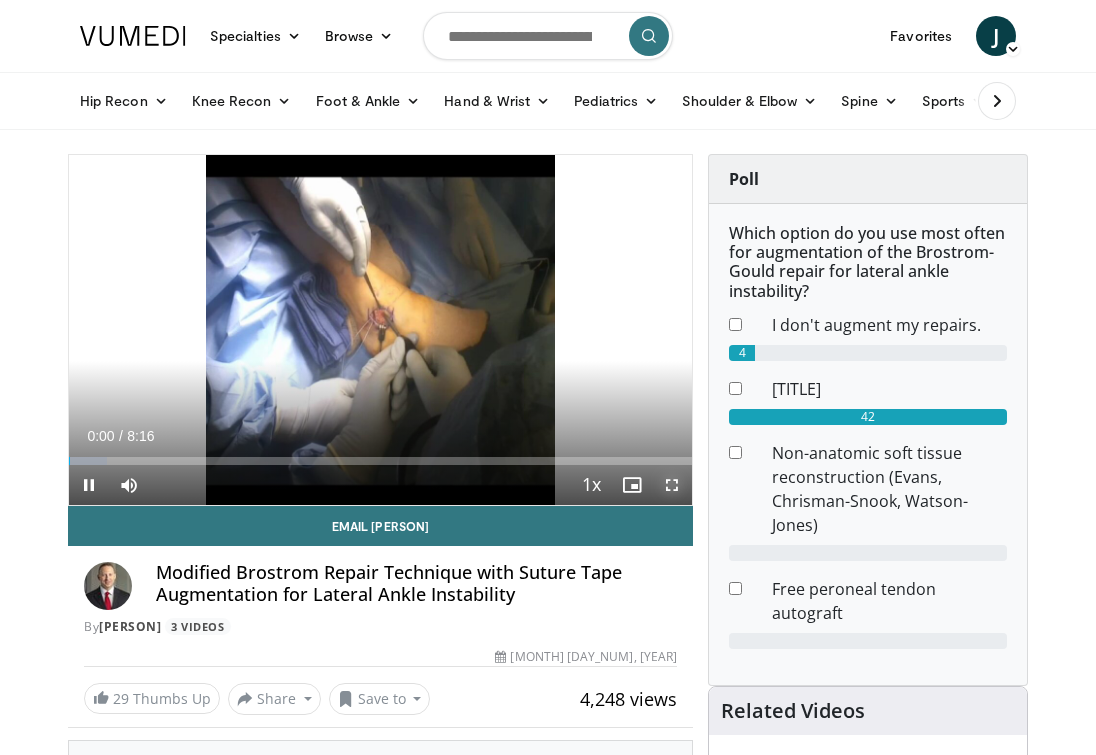 click at bounding box center [672, 485] 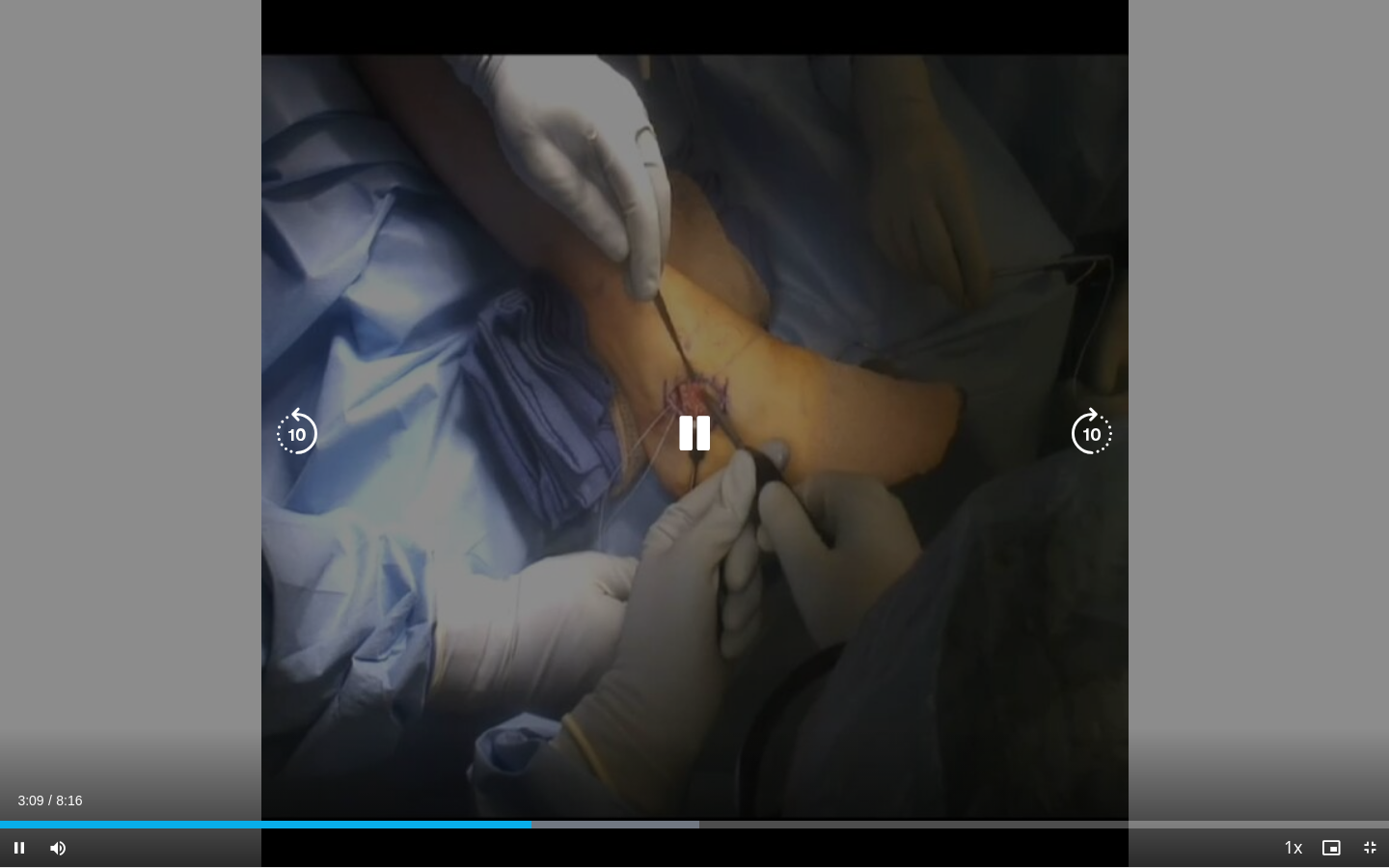 click on "10 seconds
Tap to unmute" at bounding box center (694, 433) 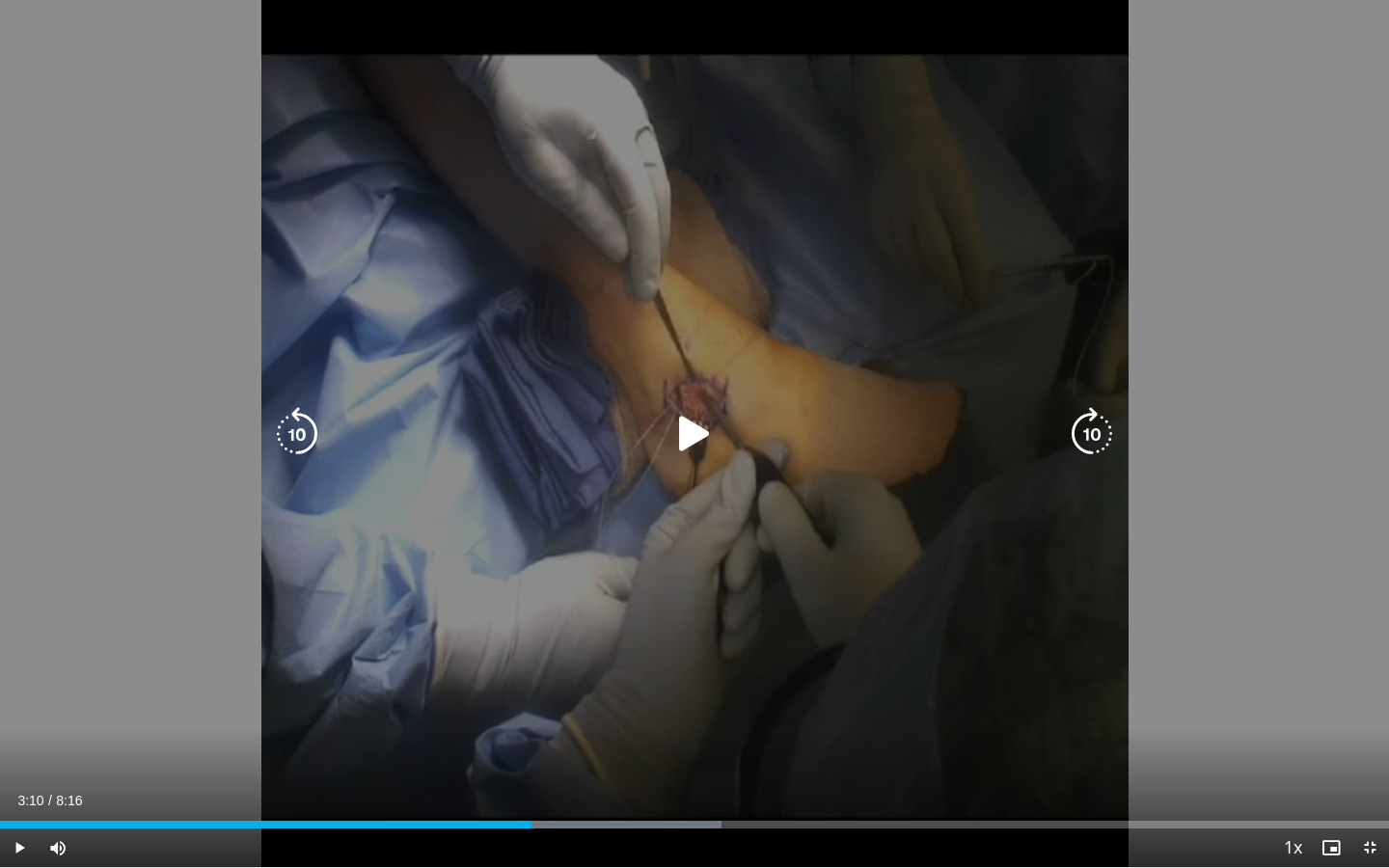 click on "10 seconds
Tap to unmute" at bounding box center [694, 433] 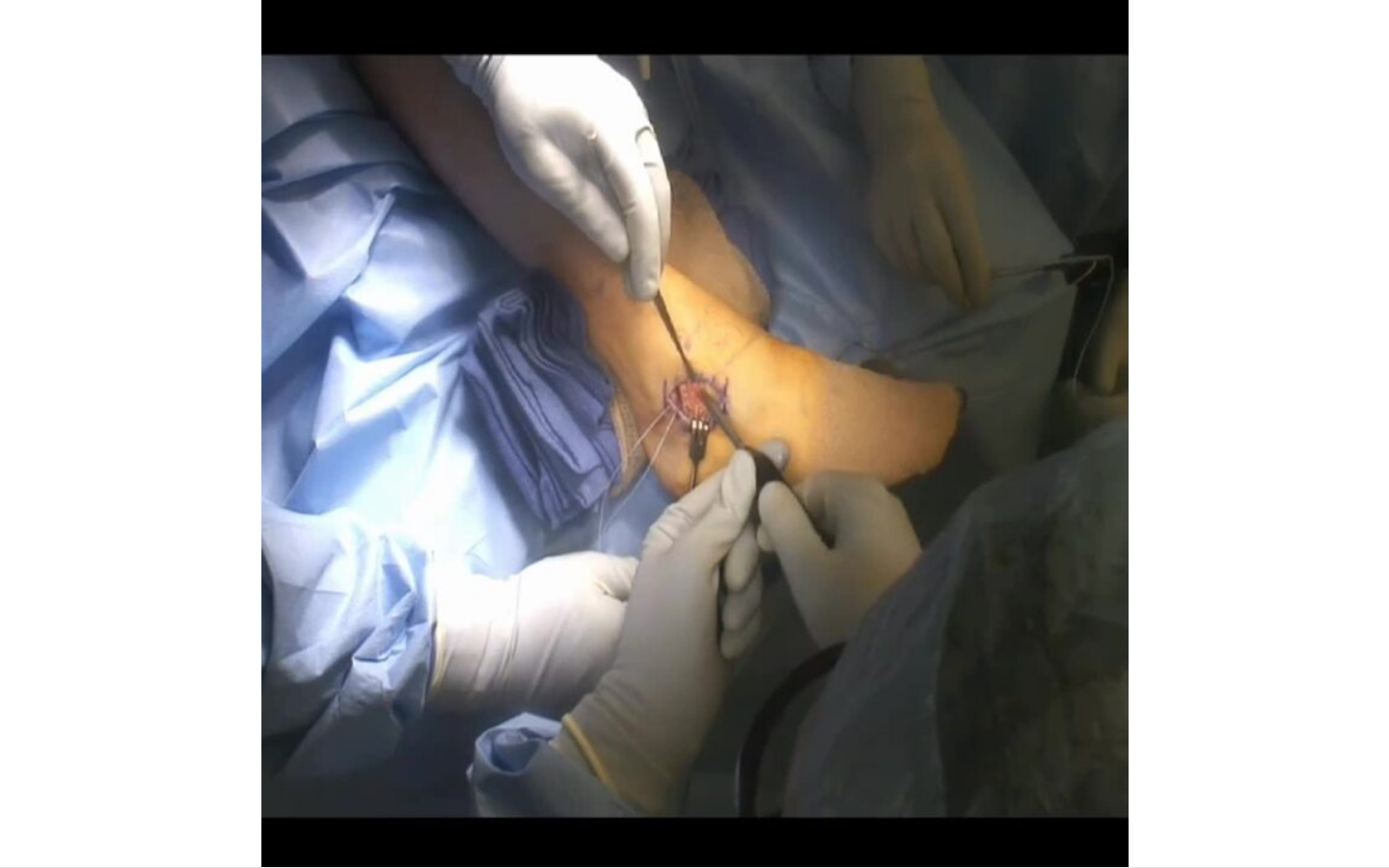 click on "10 seconds
Tap to unmute" at bounding box center (694, 433) 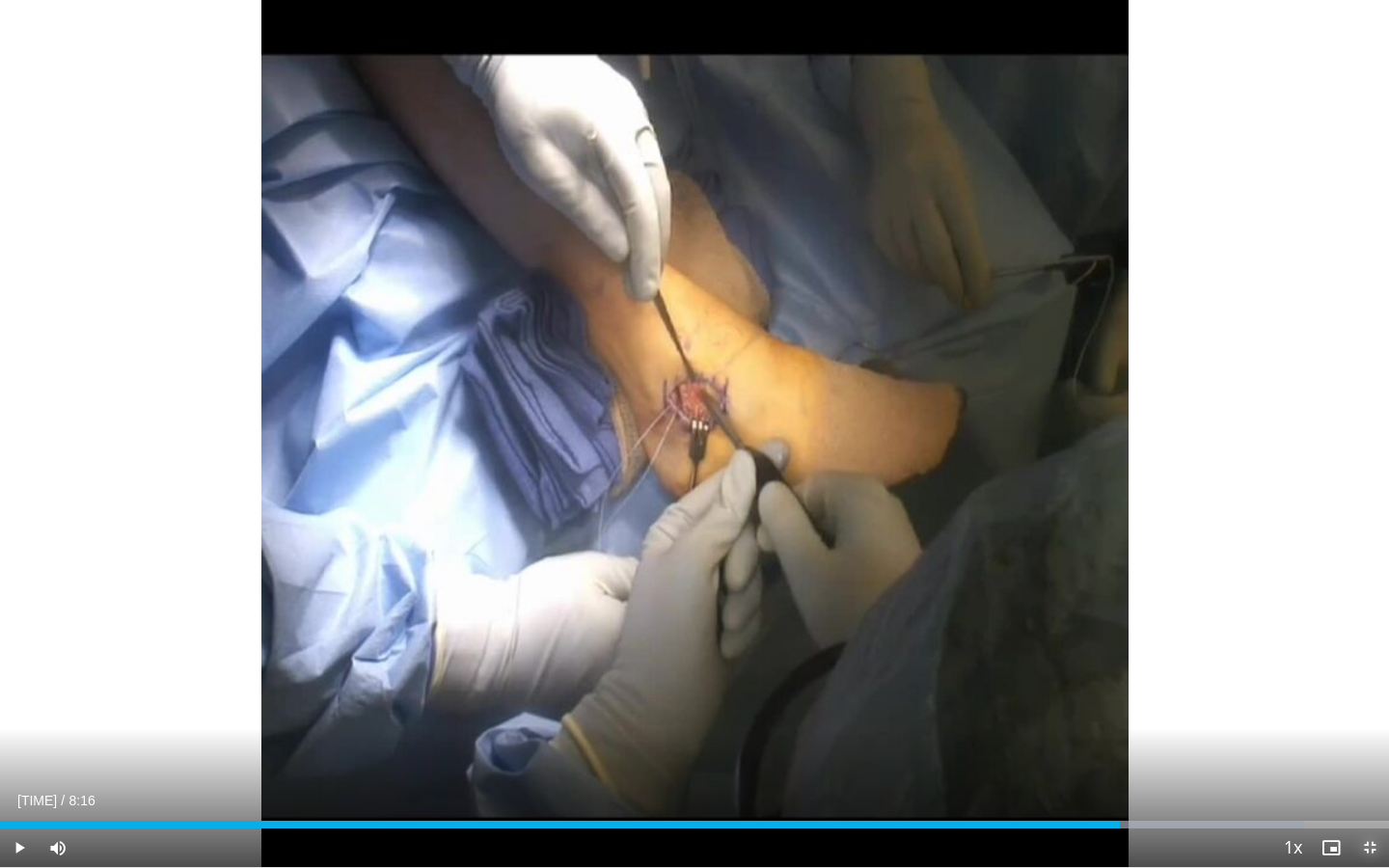 click at bounding box center (1370, 848) 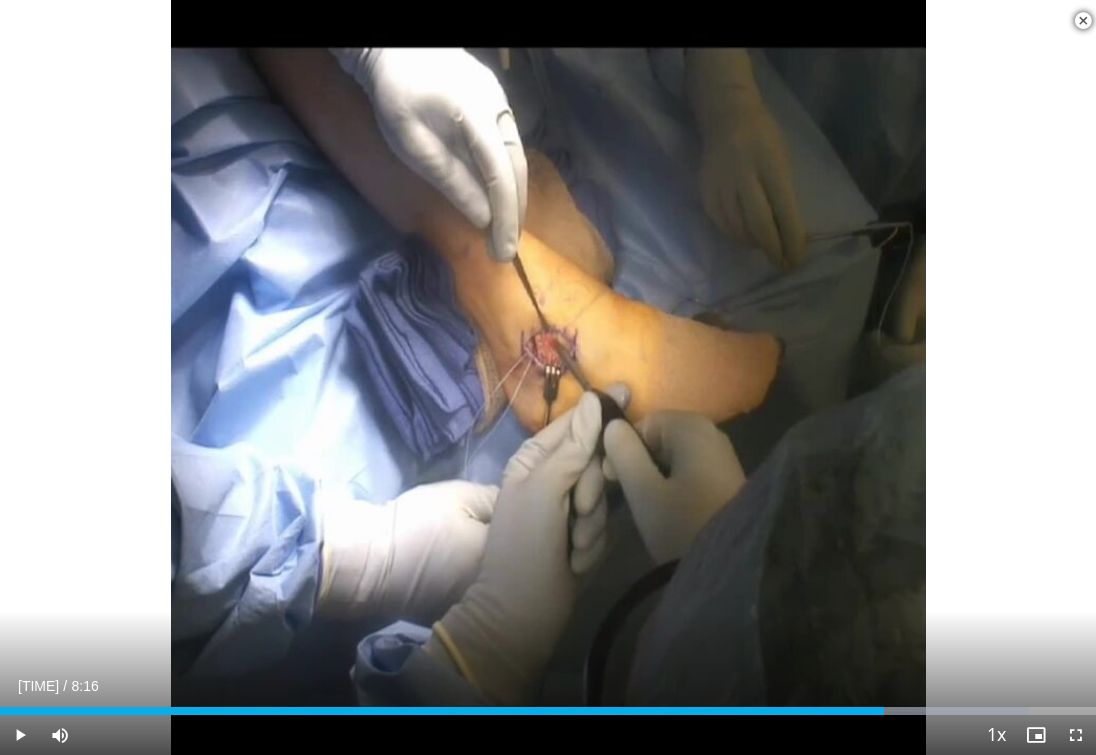 scroll, scrollTop: 1082, scrollLeft: 0, axis: vertical 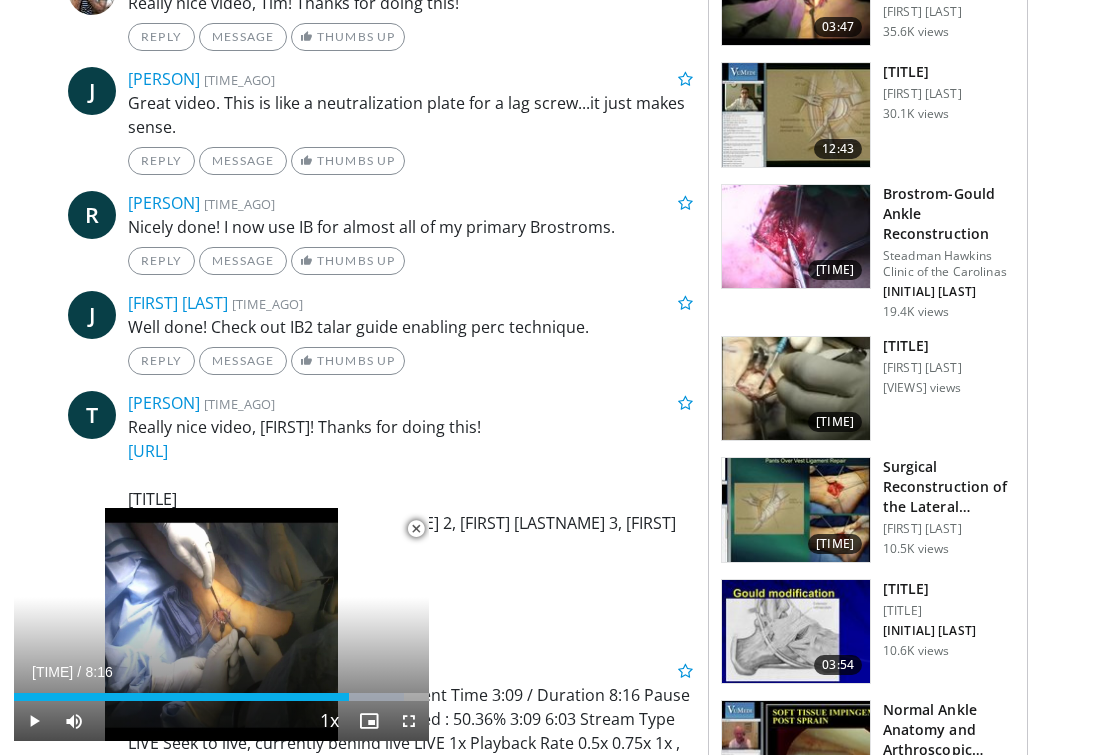 click at bounding box center (796, 510) 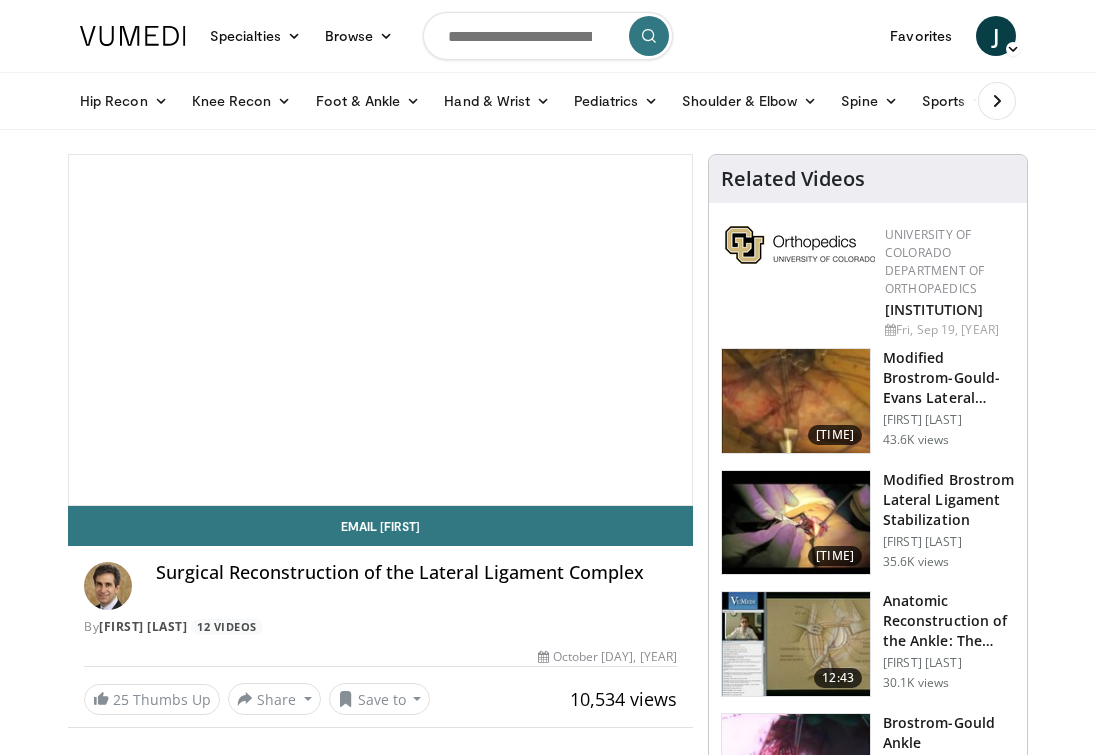 scroll, scrollTop: 0, scrollLeft: 0, axis: both 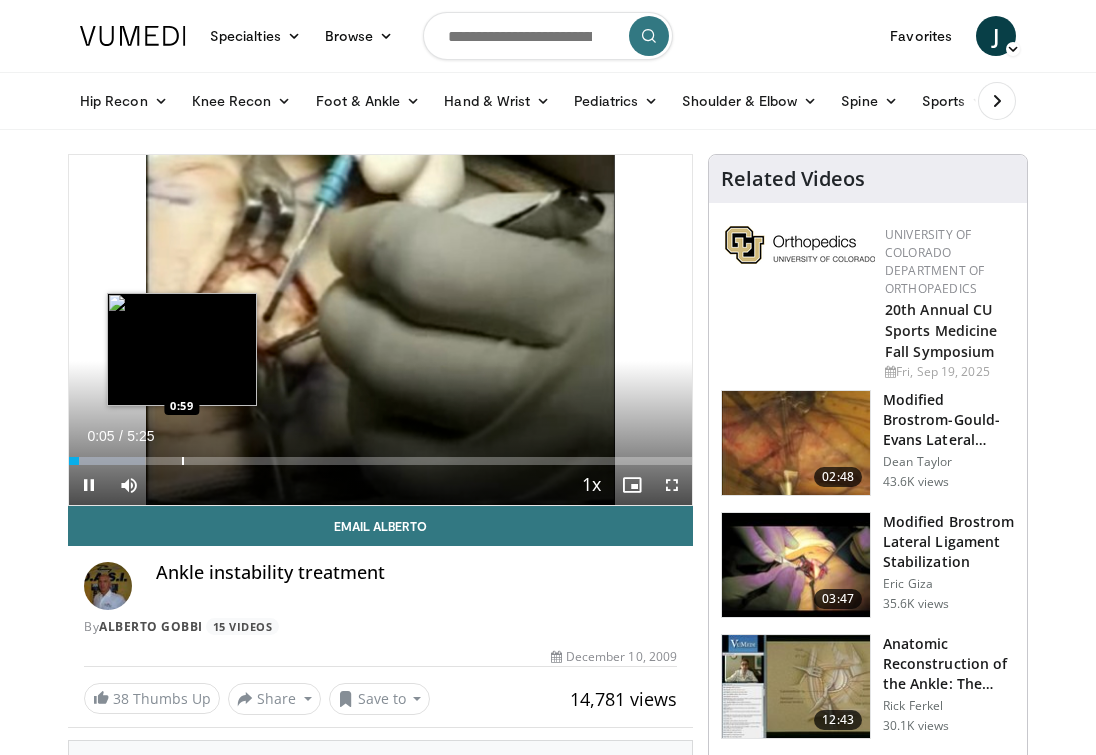 click at bounding box center [183, 461] 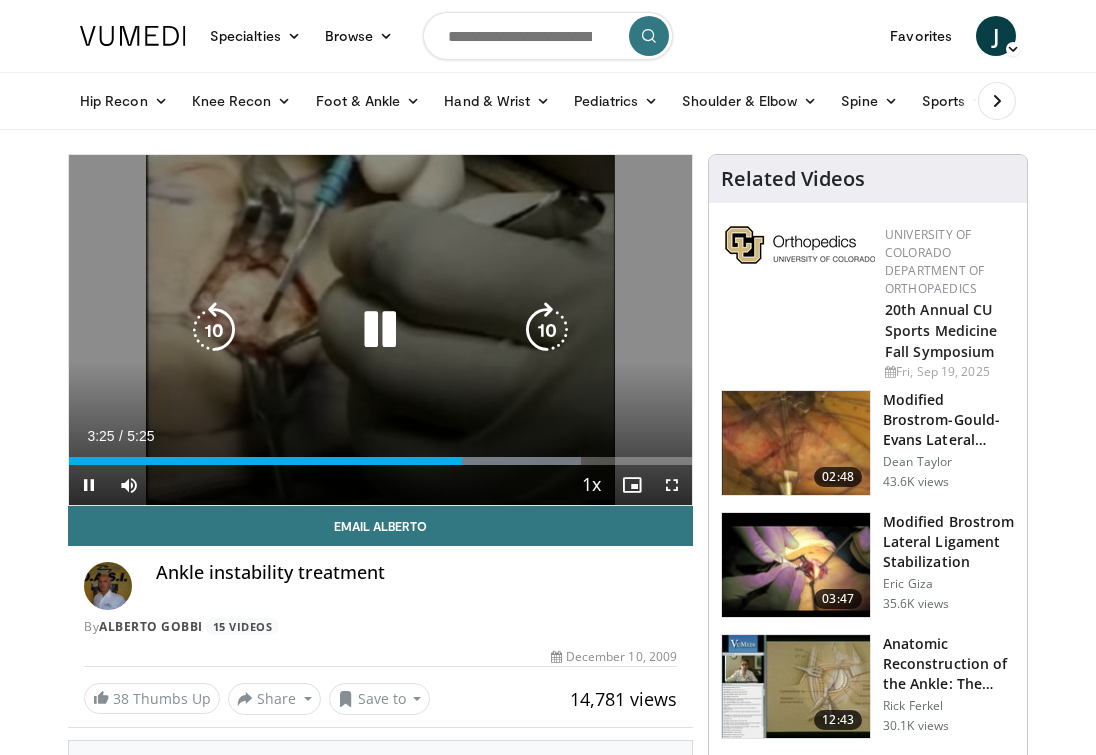 click at bounding box center (380, 330) 